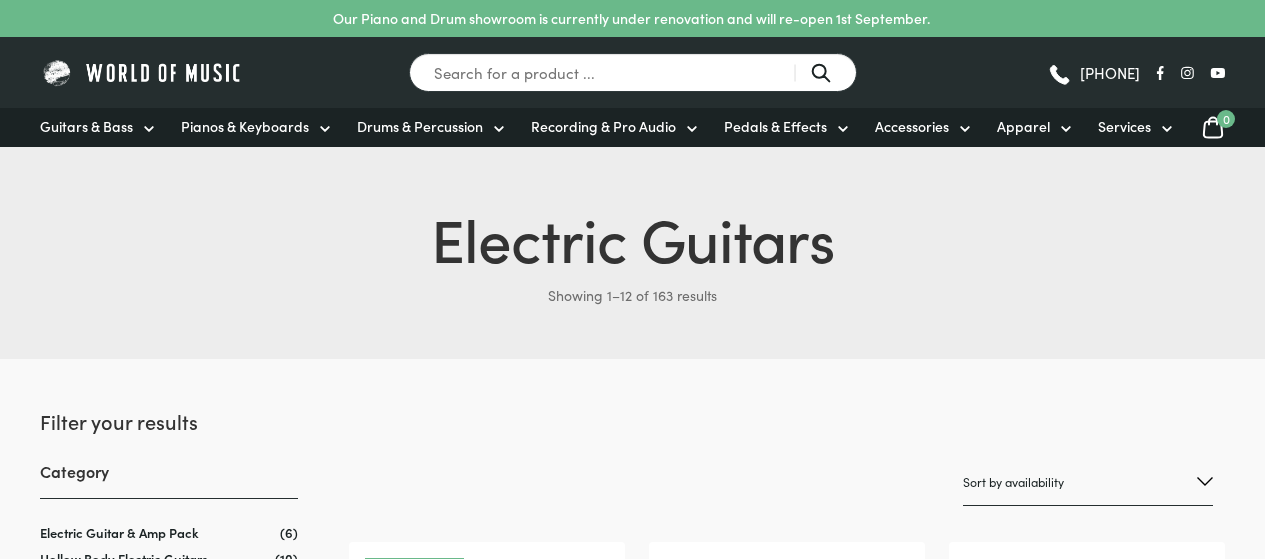 scroll, scrollTop: 0, scrollLeft: 0, axis: both 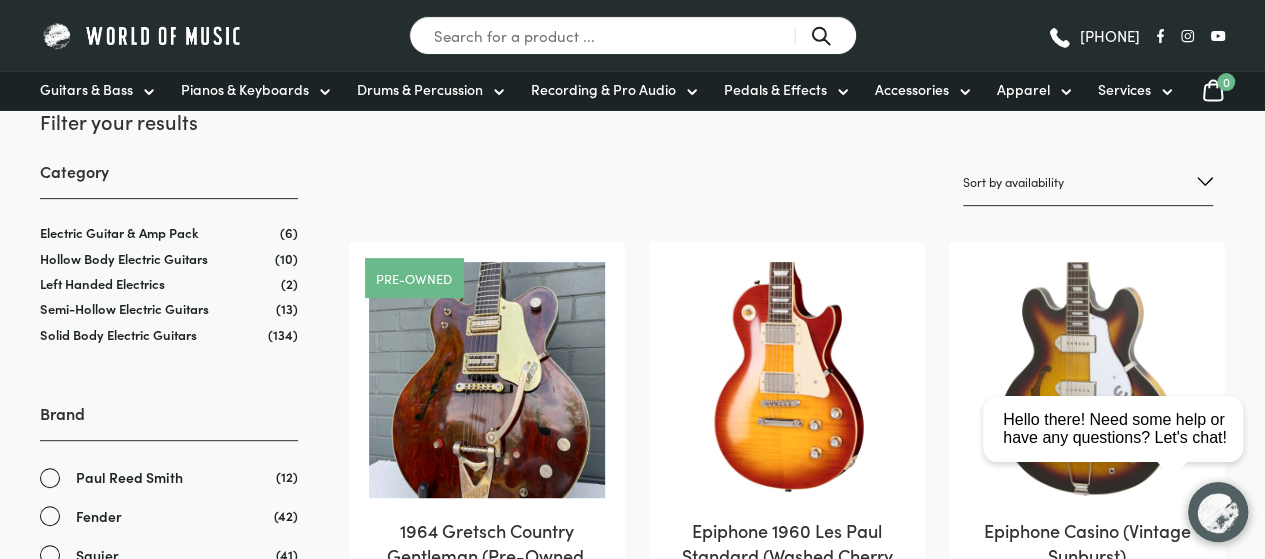 click on "Sort by popularity
Sort by average rating
Sort by latest
Sort by price: low to high
Sort by price: high to low
Sort by name: A to Z
Sort by name: Z to A
Sort by availability
Show sale items first" at bounding box center (1088, 182) 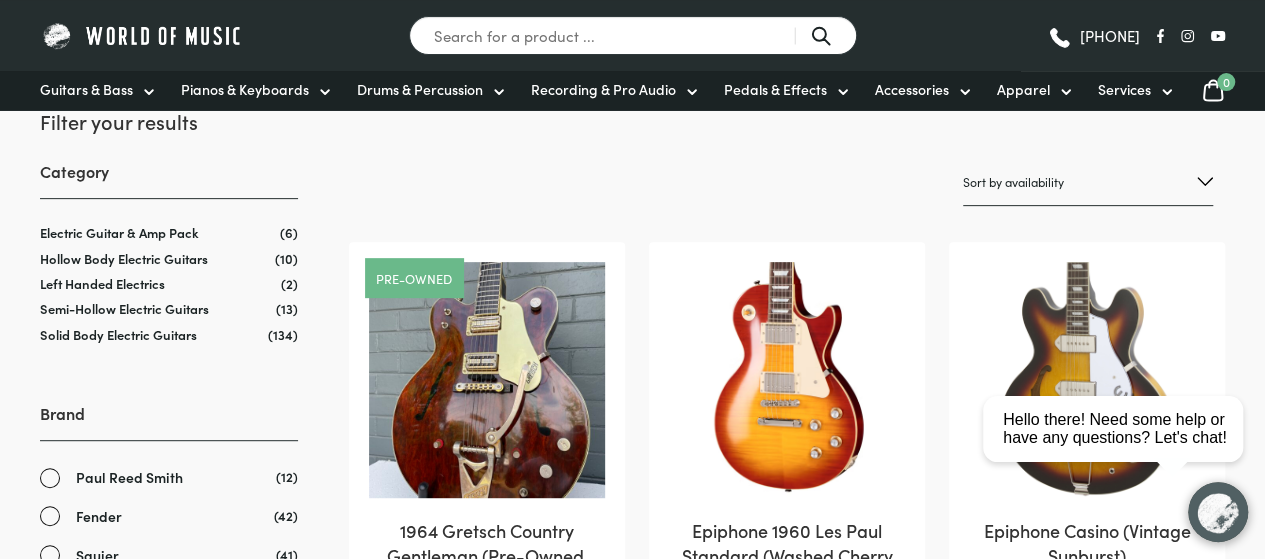 select on "price-desc" 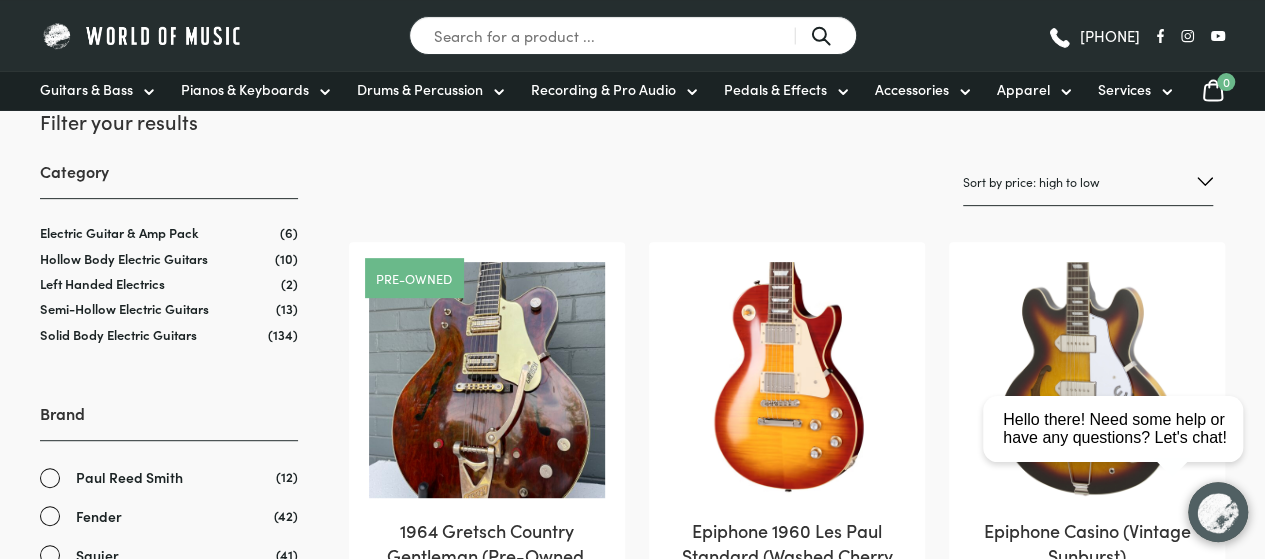 click on "Sort by popularity
Sort by average rating
Sort by latest
Sort by price: low to high
Sort by price: high to low
Sort by name: A to Z
Sort by name: Z to A
Sort by availability
Show sale items first" at bounding box center (1088, 182) 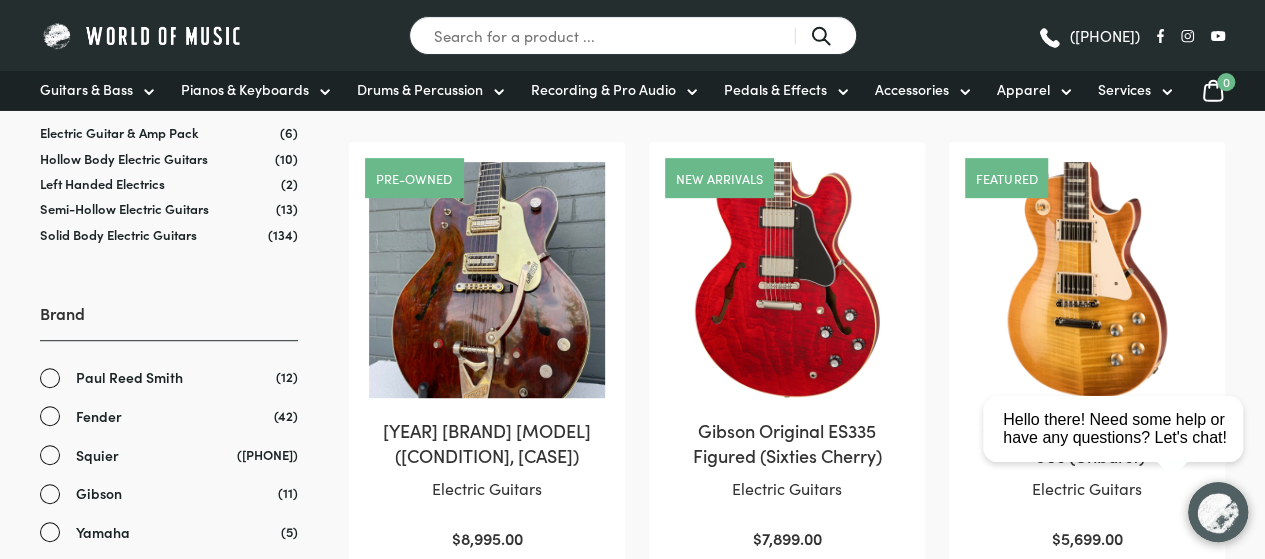 scroll, scrollTop: 0, scrollLeft: 0, axis: both 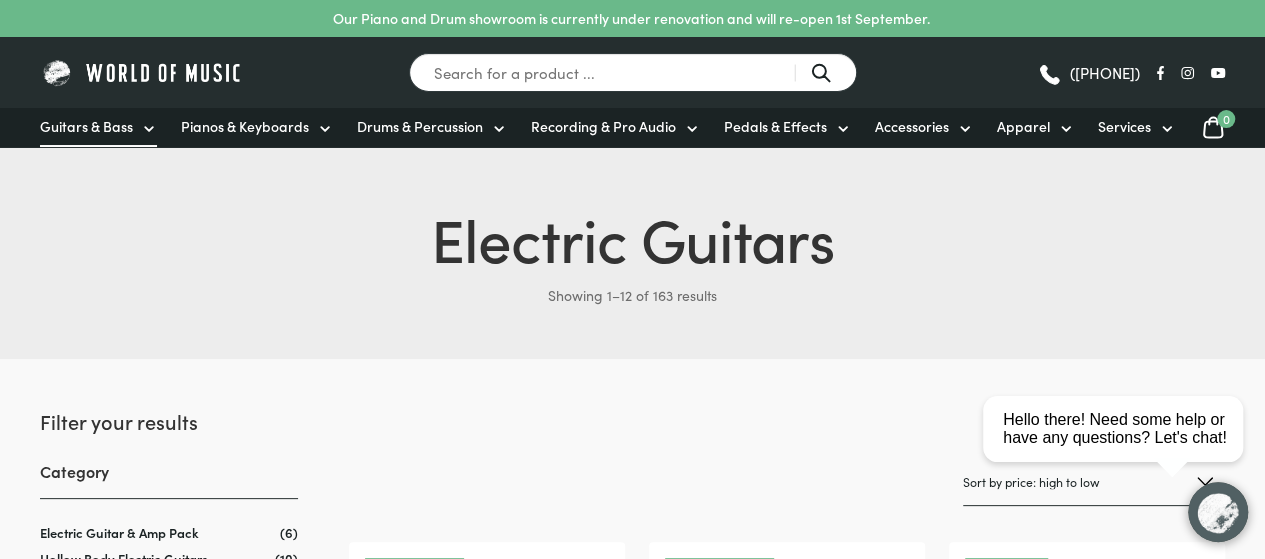 click 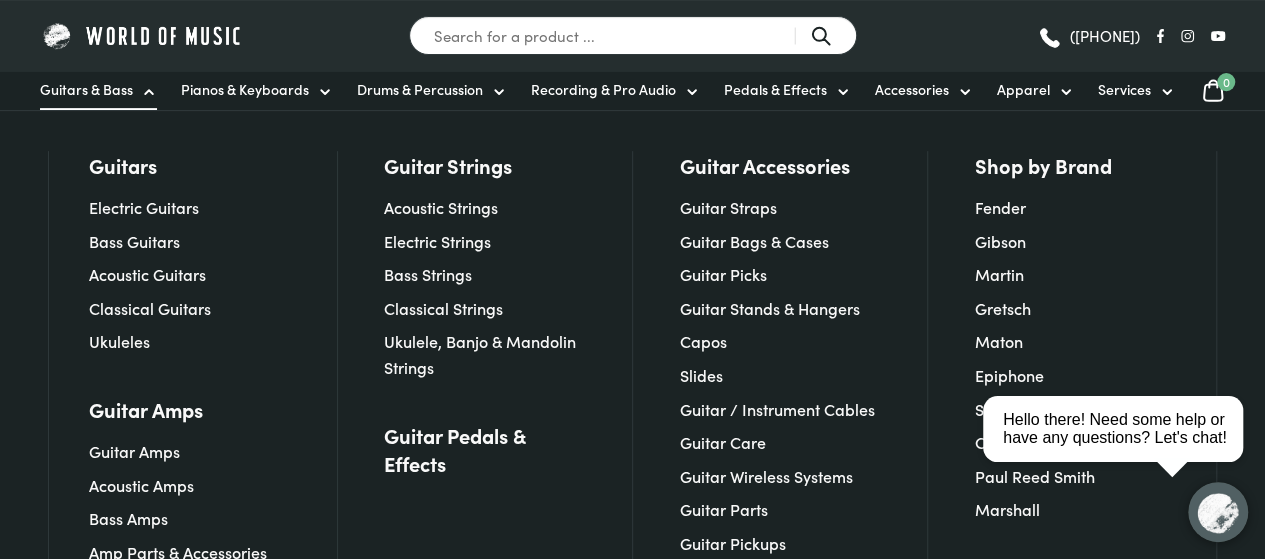 scroll, scrollTop: 400, scrollLeft: 0, axis: vertical 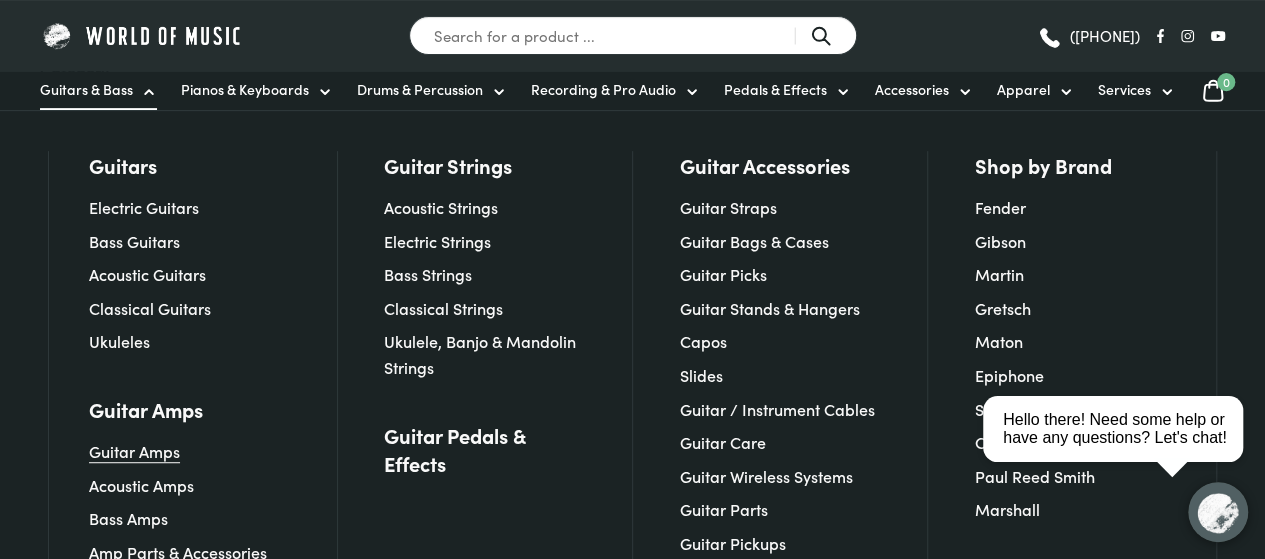 click on "Guitar Amps" at bounding box center [134, 451] 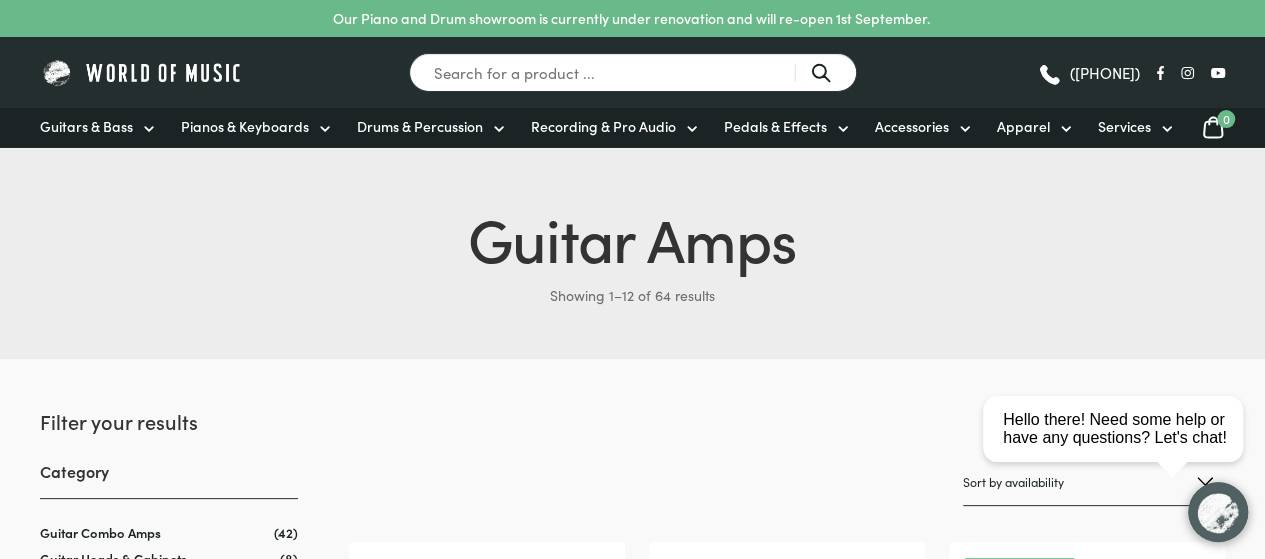 scroll, scrollTop: 0, scrollLeft: 0, axis: both 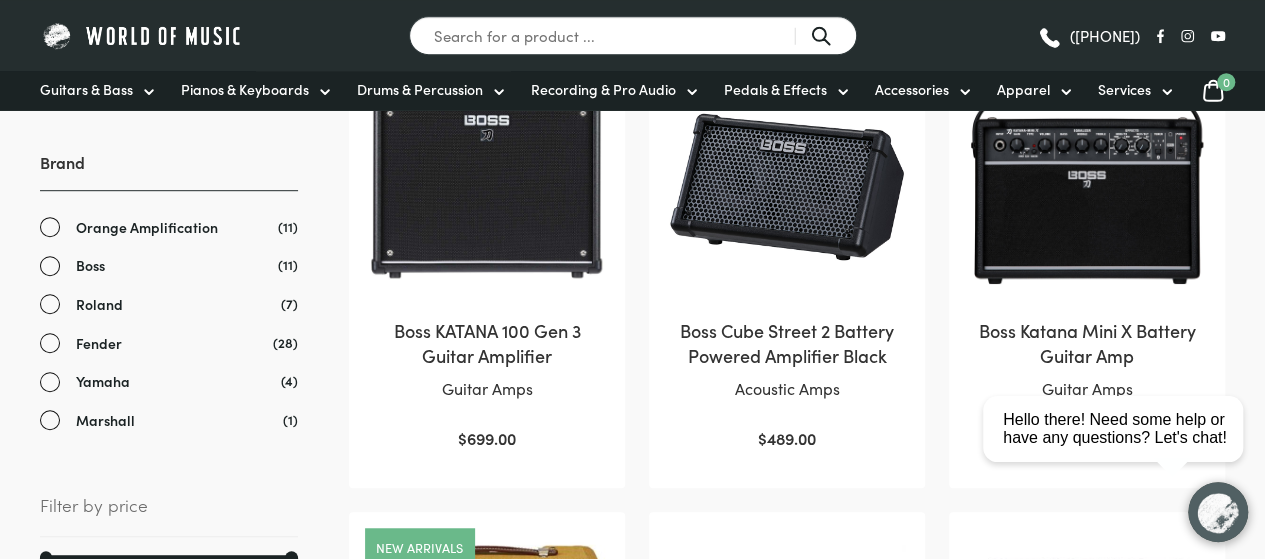 click on "Marshall" at bounding box center (105, 420) 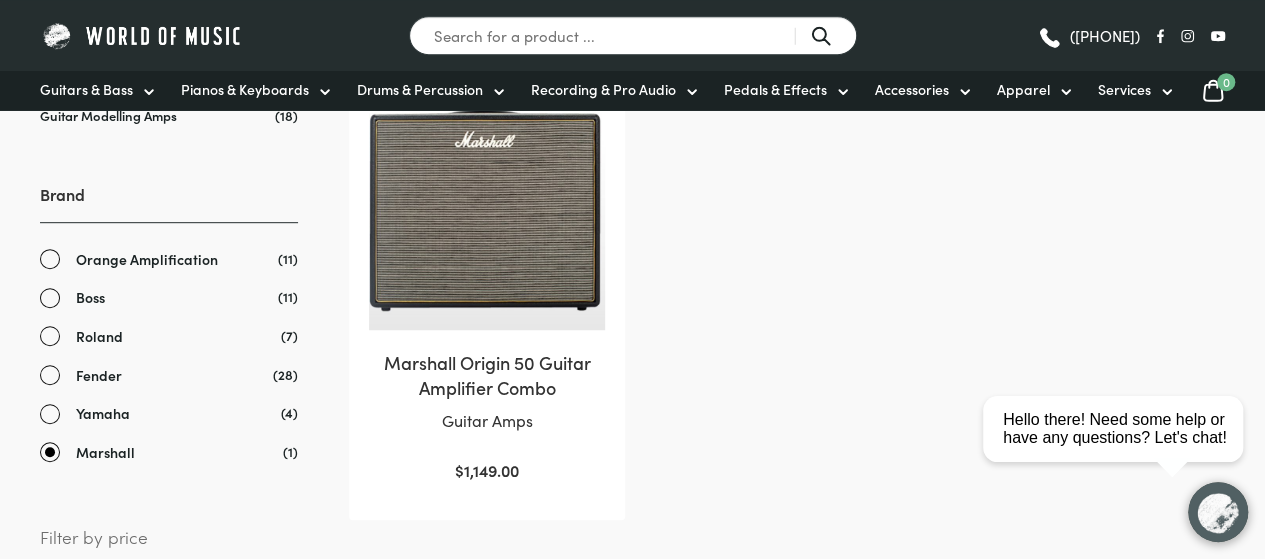 scroll, scrollTop: 500, scrollLeft: 0, axis: vertical 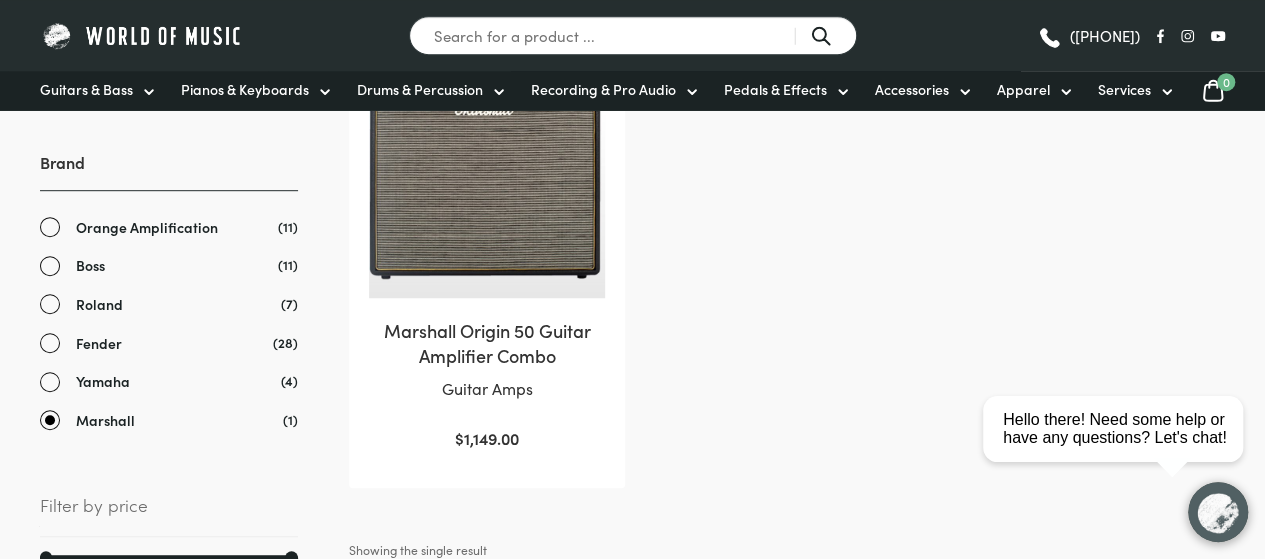 click on "Fender" at bounding box center [99, 343] 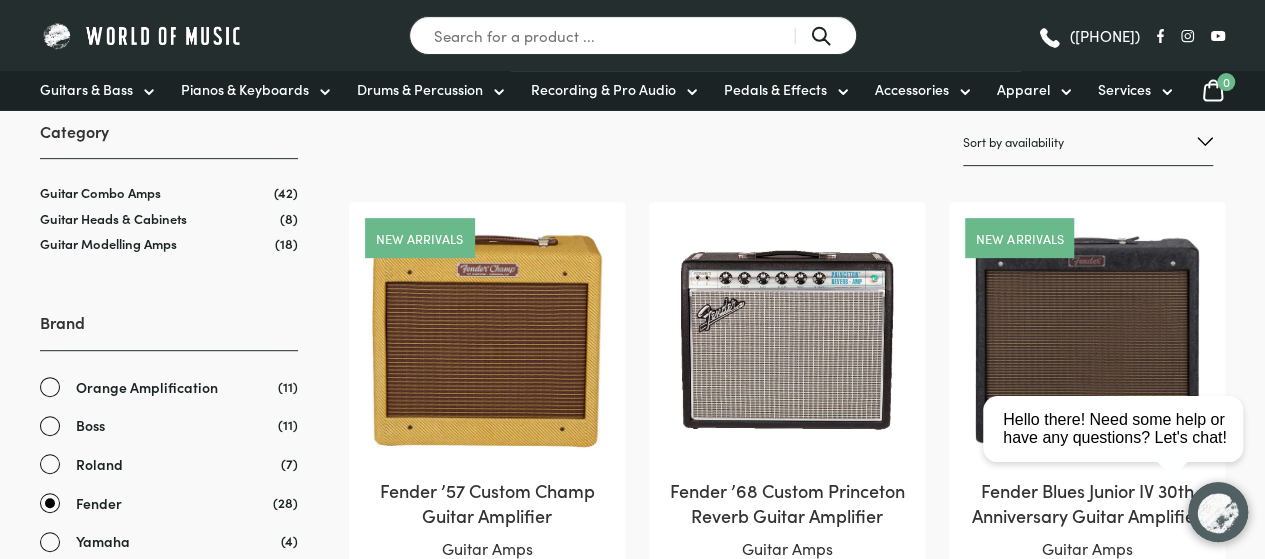 scroll, scrollTop: 100, scrollLeft: 0, axis: vertical 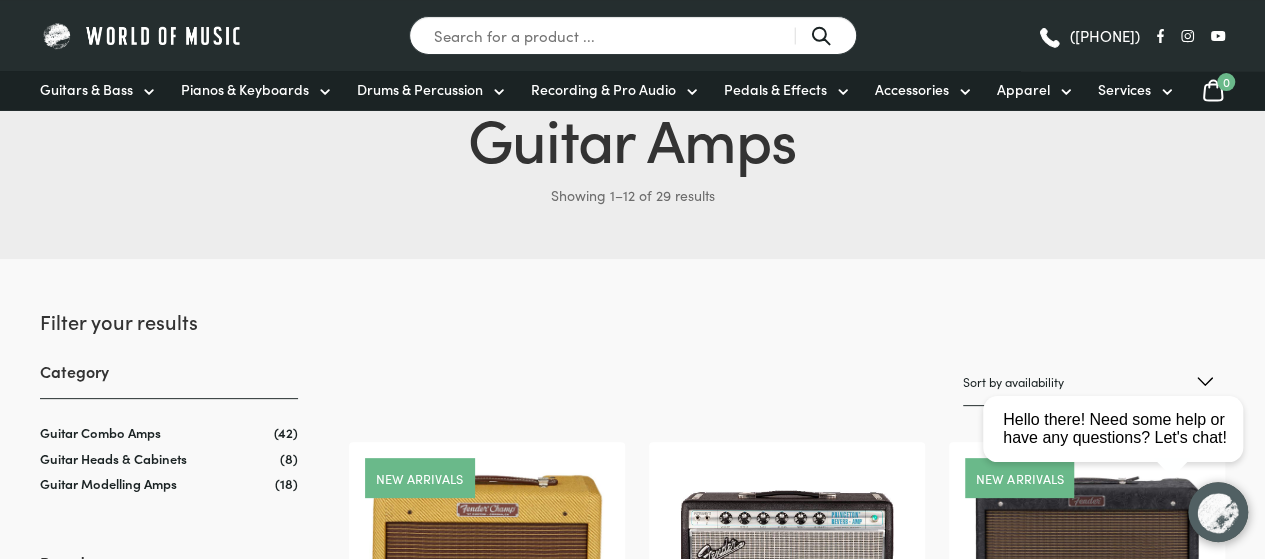 click on "close Hello there! Need some help or have any questions? Let's chat!" at bounding box center (1120, 339) 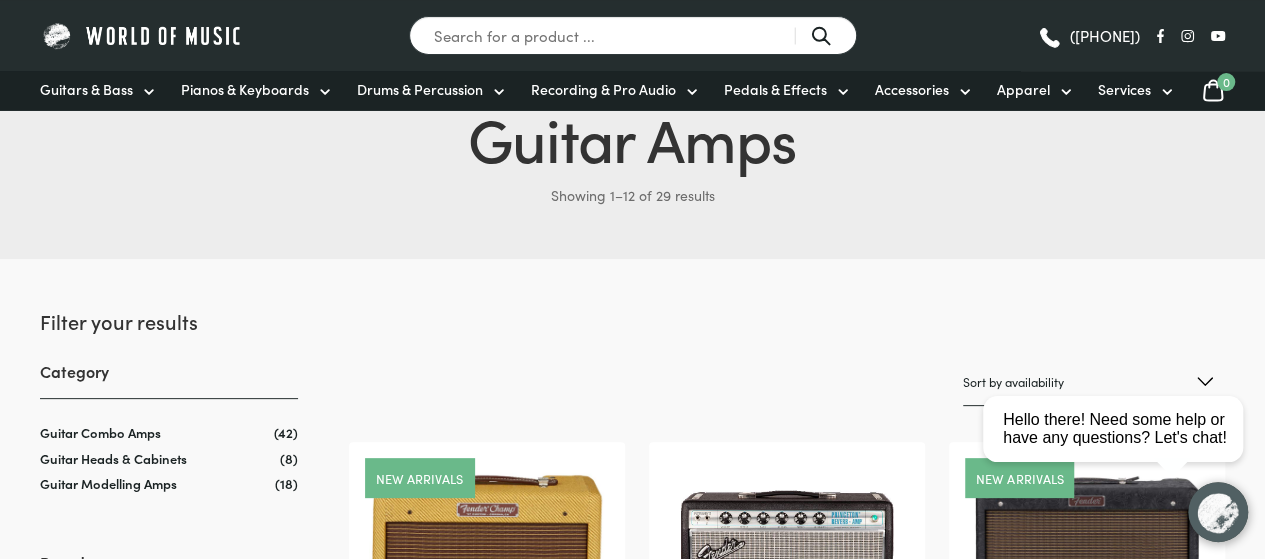 click on "close Hello there! Need some help or have any questions? Let's chat!" at bounding box center (1120, 339) 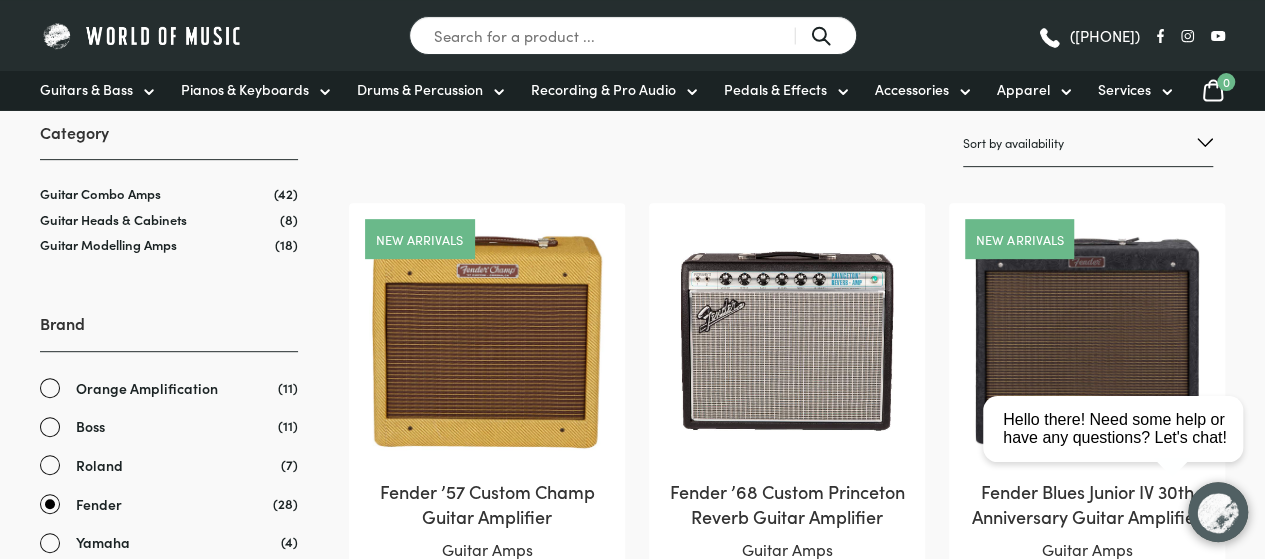 scroll, scrollTop: 300, scrollLeft: 0, axis: vertical 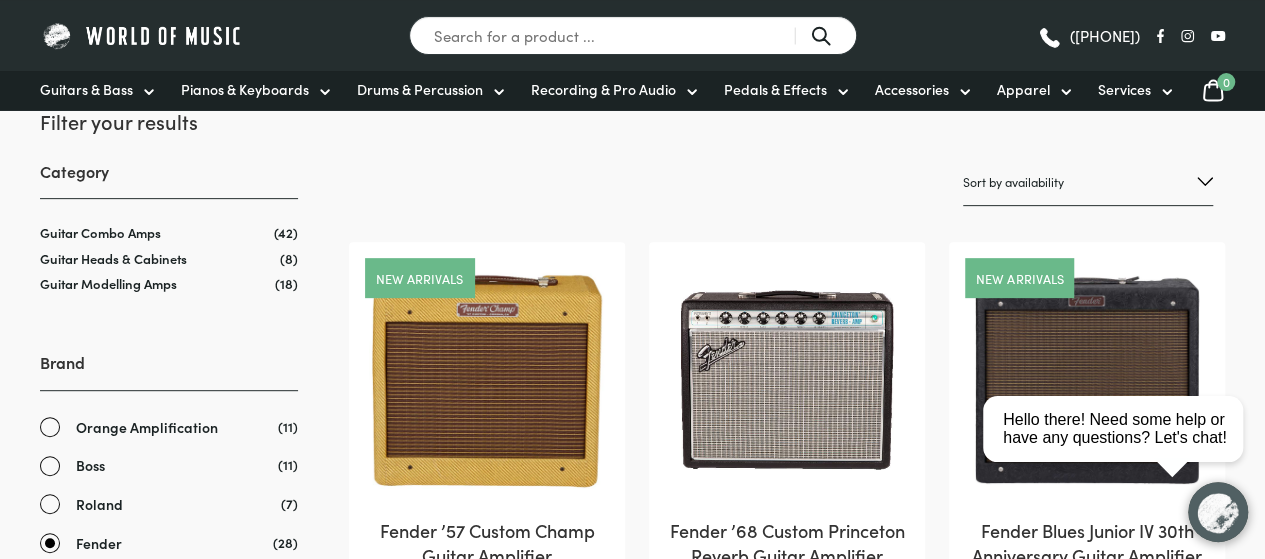 click on "Sort by popularity
Sort by average rating
Sort by latest
Sort by price: low to high
Sort by price: high to low
Sort by name: A to Z
Sort by name: Z to A
Sort by availability
Show sale items first" at bounding box center [1088, 182] 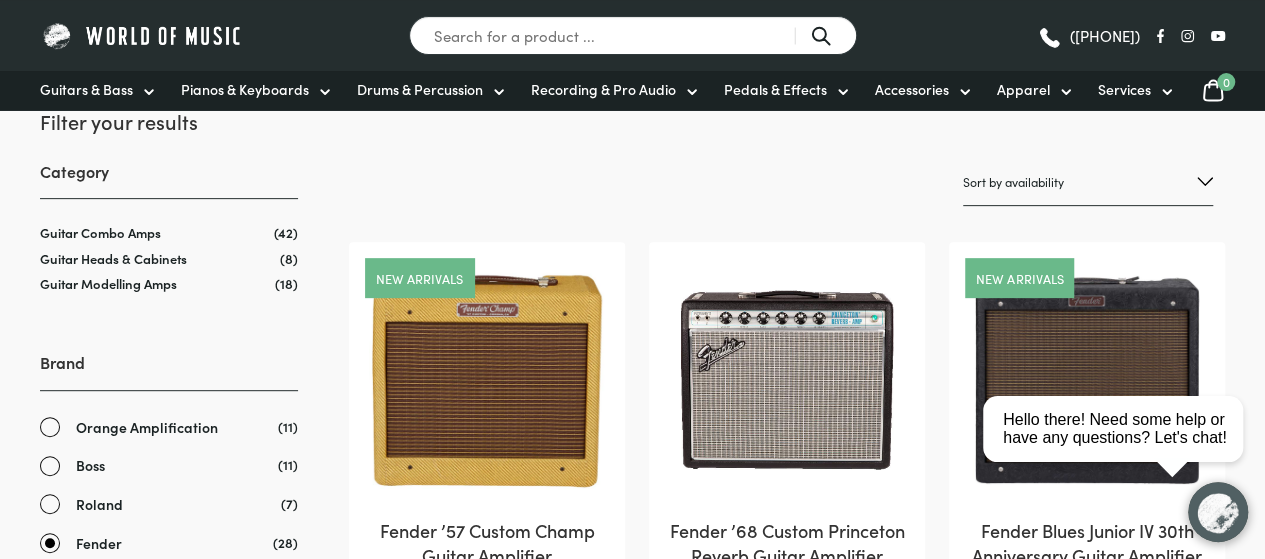 select on "price-desc" 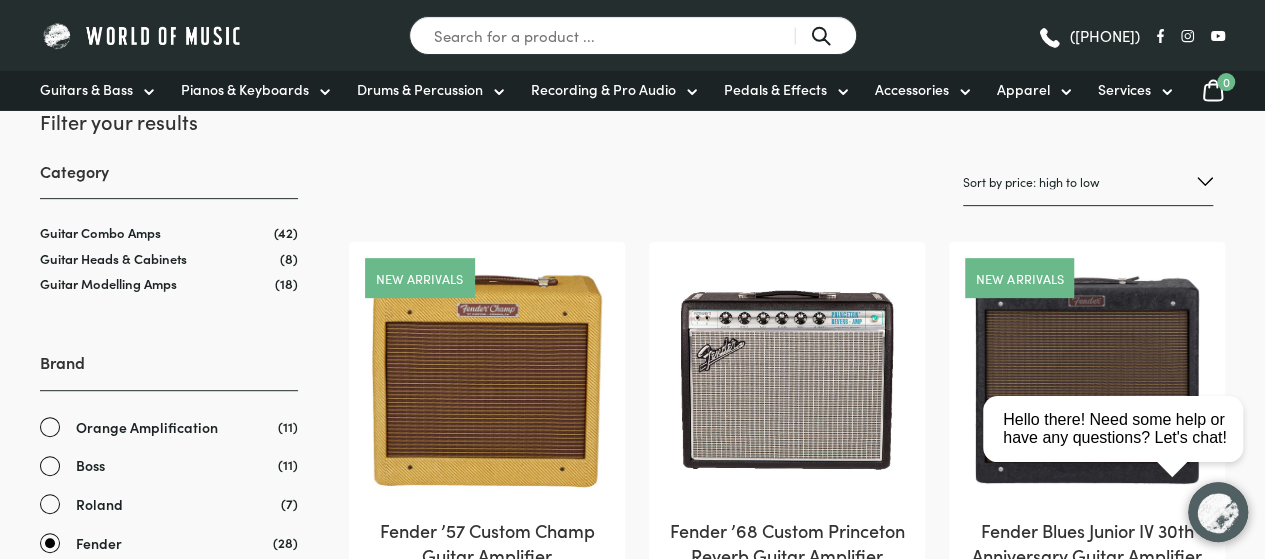 click on "Sort by popularity
Sort by average rating
Sort by latest
Sort by price: low to high
Sort by price: high to low
Sort by name: A to Z
Sort by name: Z to A
Sort by availability
Show sale items first" at bounding box center (1088, 182) 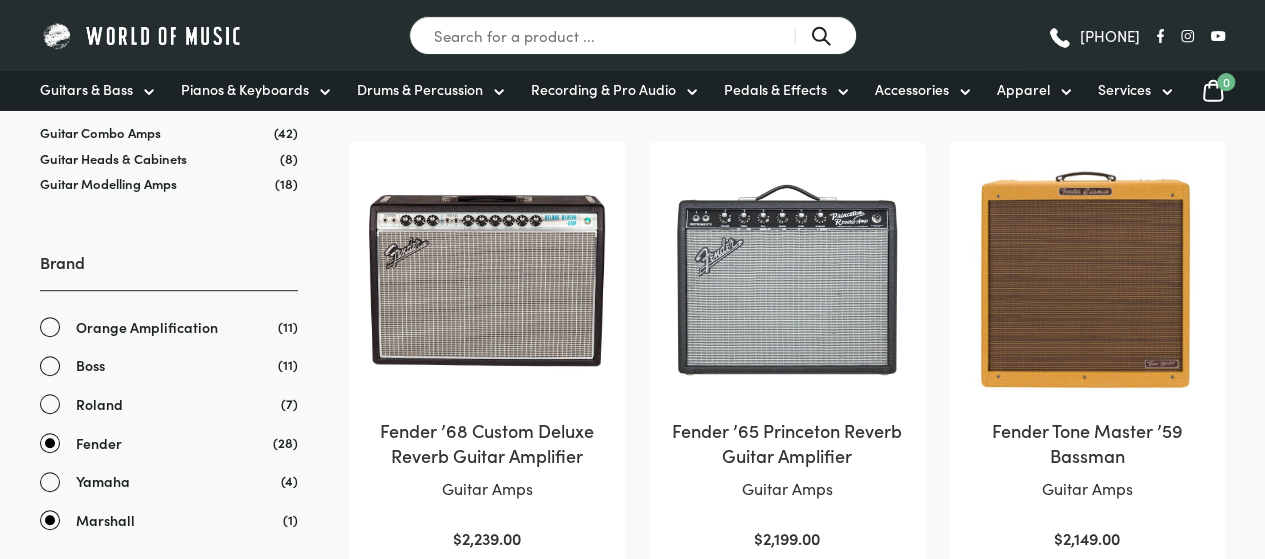 scroll, scrollTop: 400, scrollLeft: 0, axis: vertical 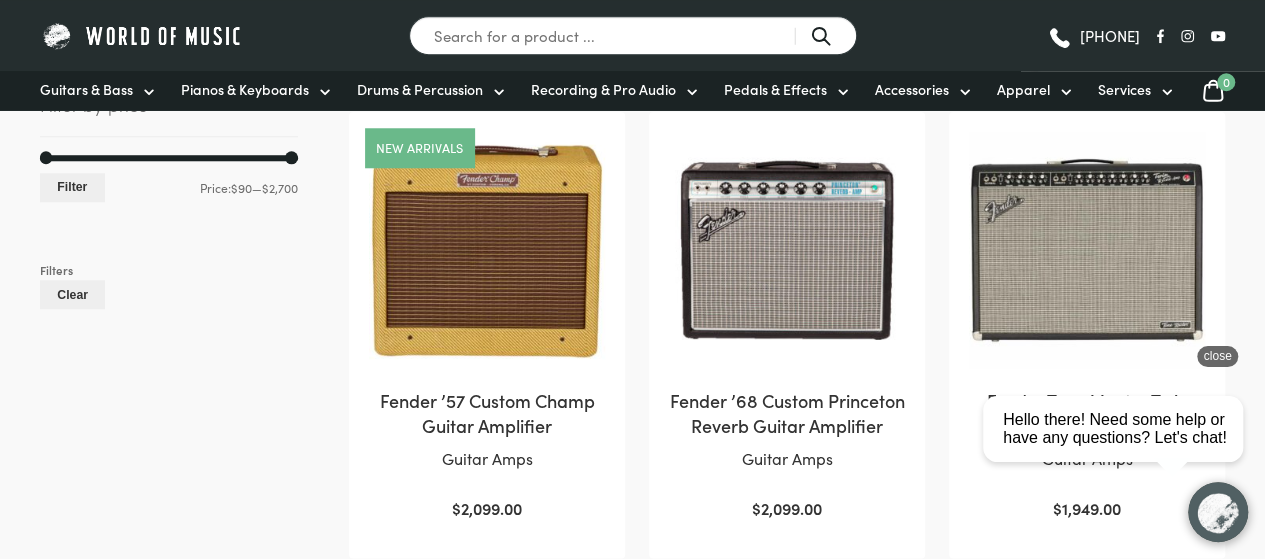 click on "close" at bounding box center [1217, 356] 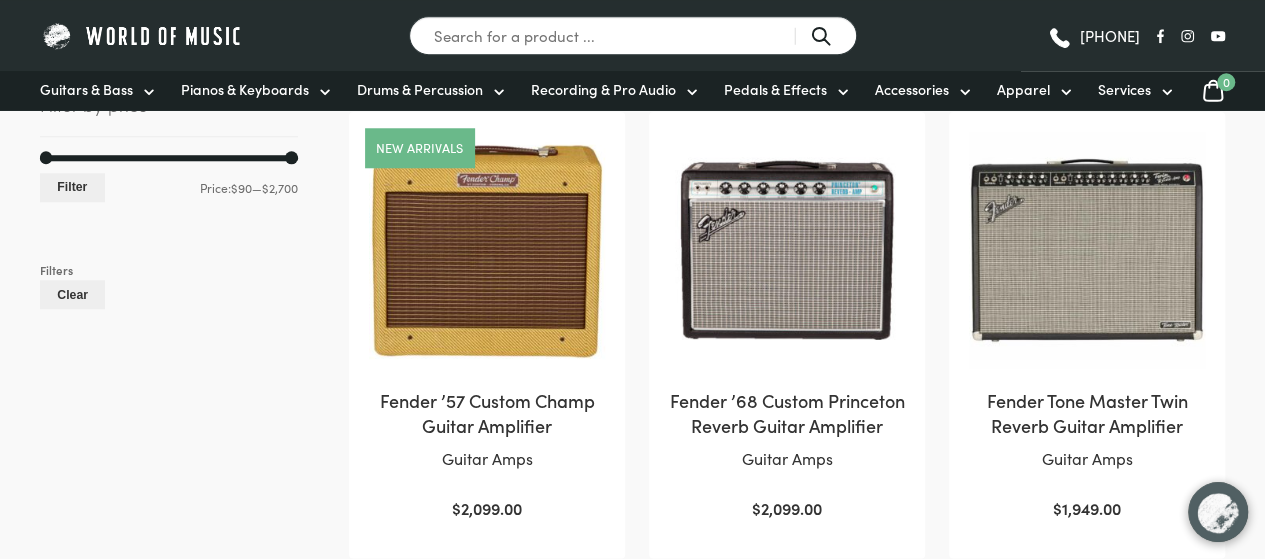 click on "Fender Tone Master Twin Reverb Guitar Amplifier" at bounding box center [1087, 413] 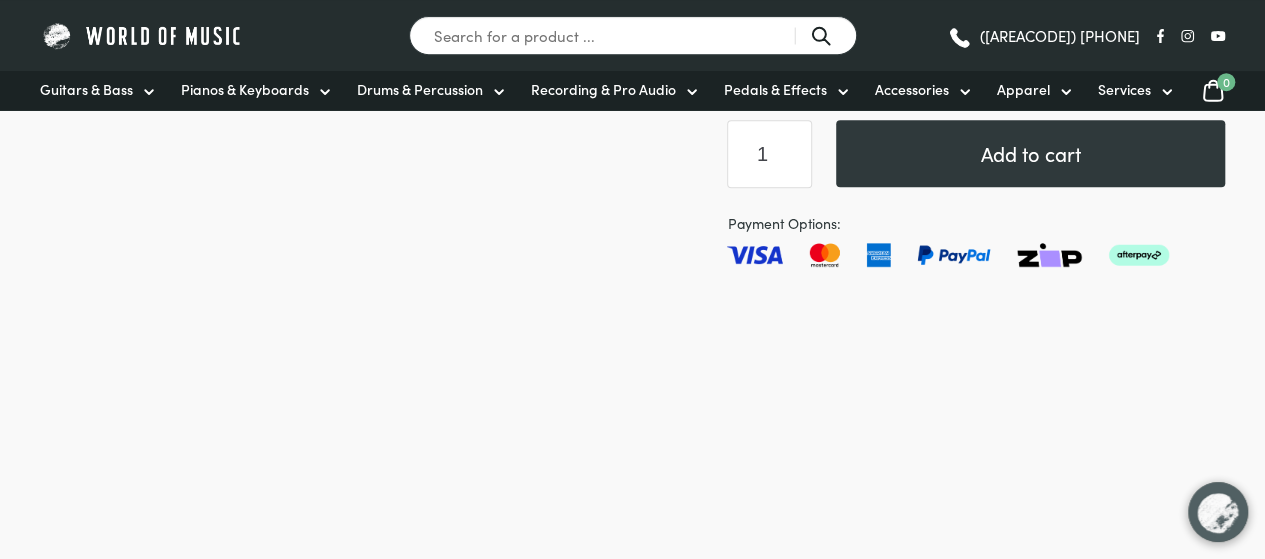 scroll, scrollTop: 0, scrollLeft: 0, axis: both 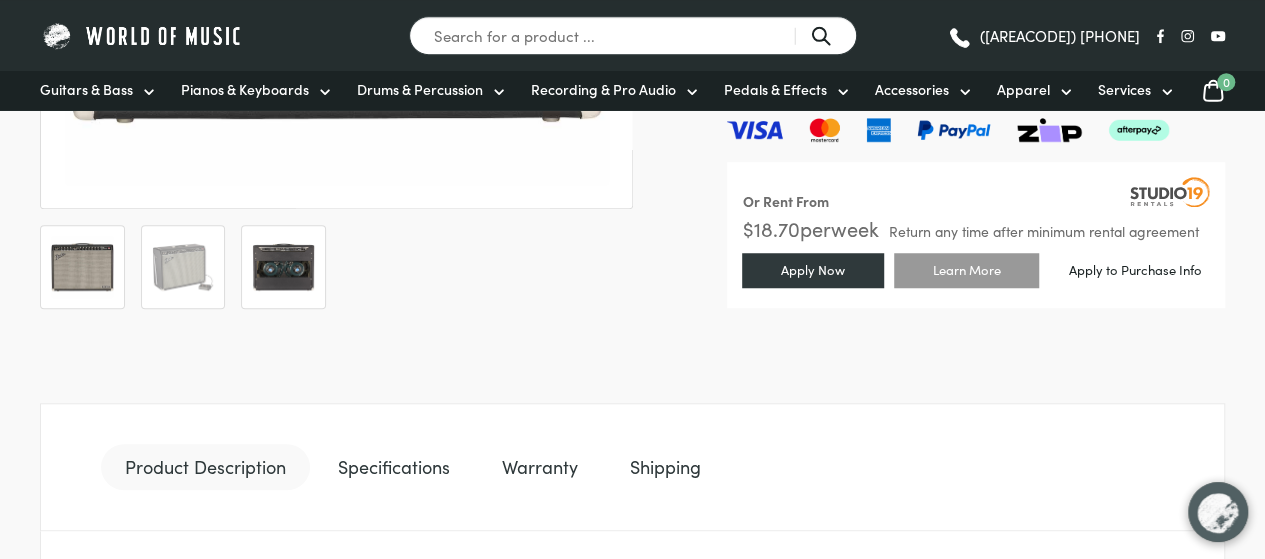 click at bounding box center [283, 267] 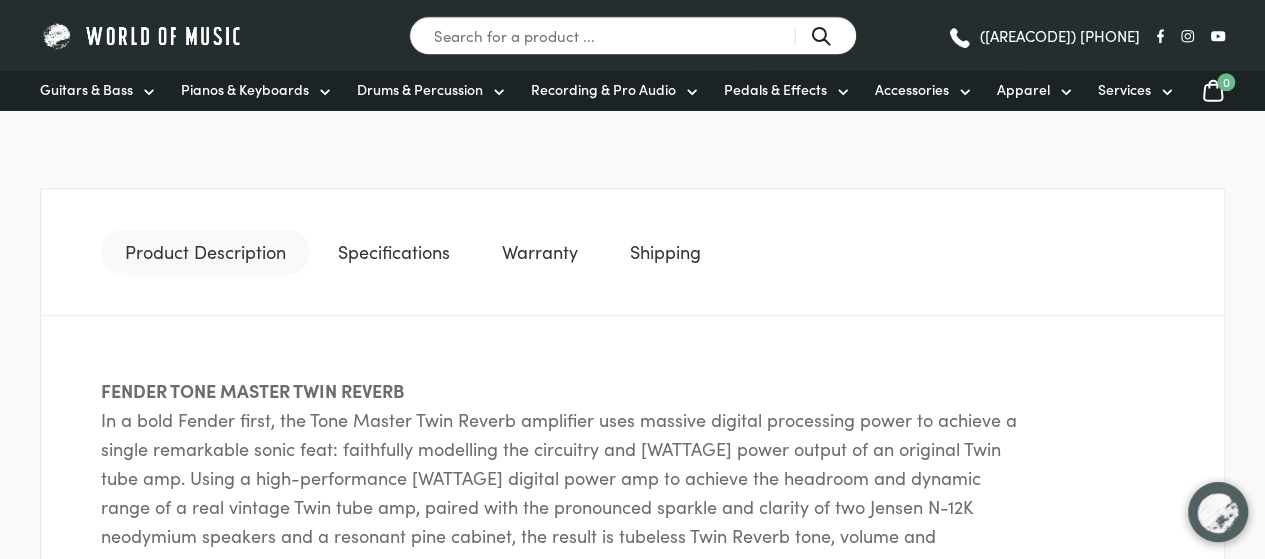 scroll, scrollTop: 800, scrollLeft: 0, axis: vertical 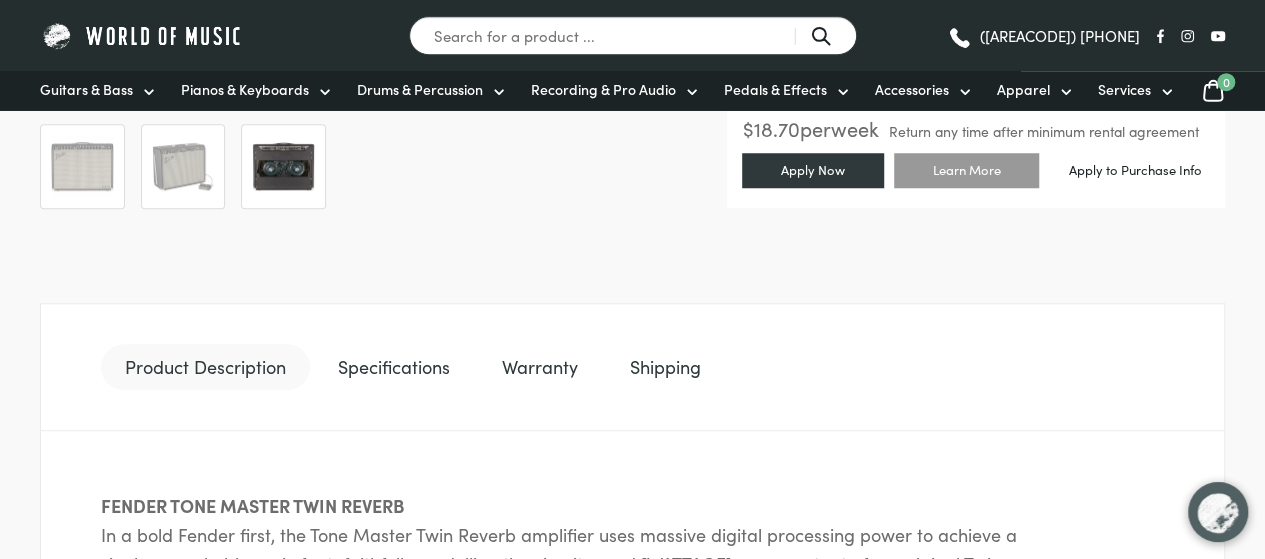click on "Specifications" at bounding box center (394, 367) 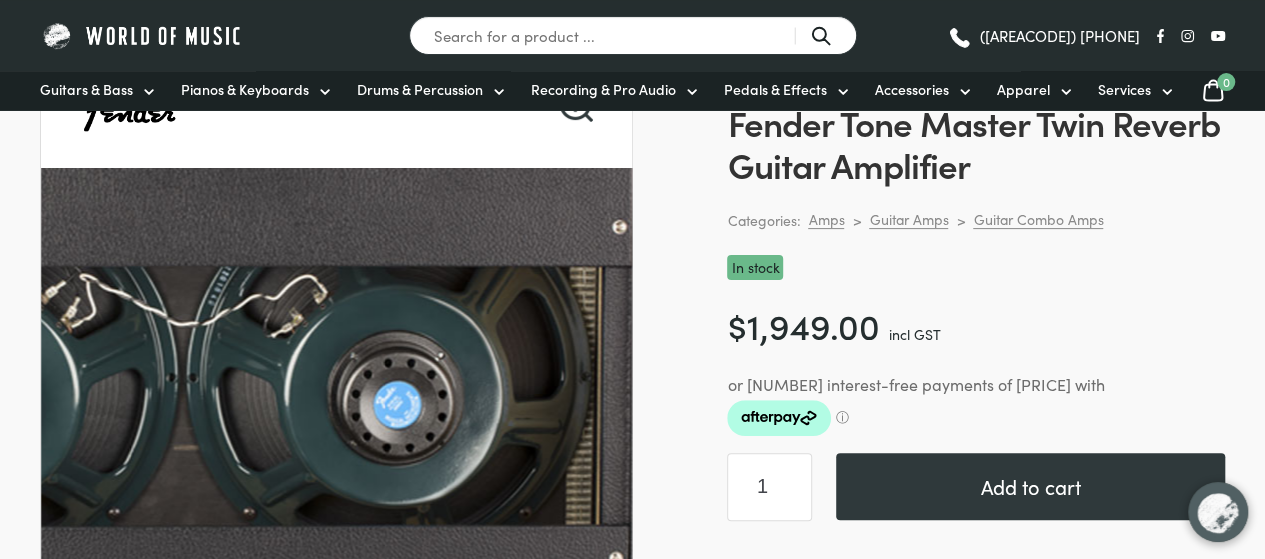 scroll, scrollTop: 100, scrollLeft: 0, axis: vertical 